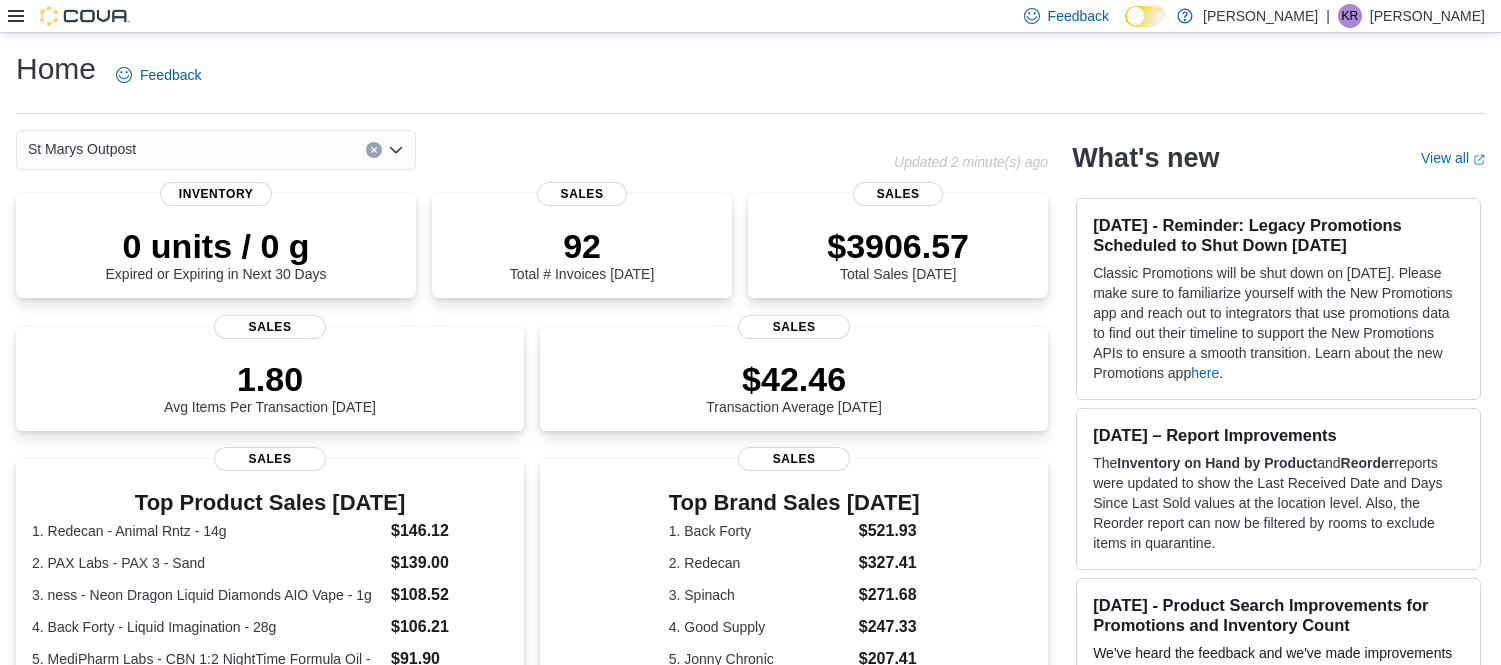scroll, scrollTop: 0, scrollLeft: 0, axis: both 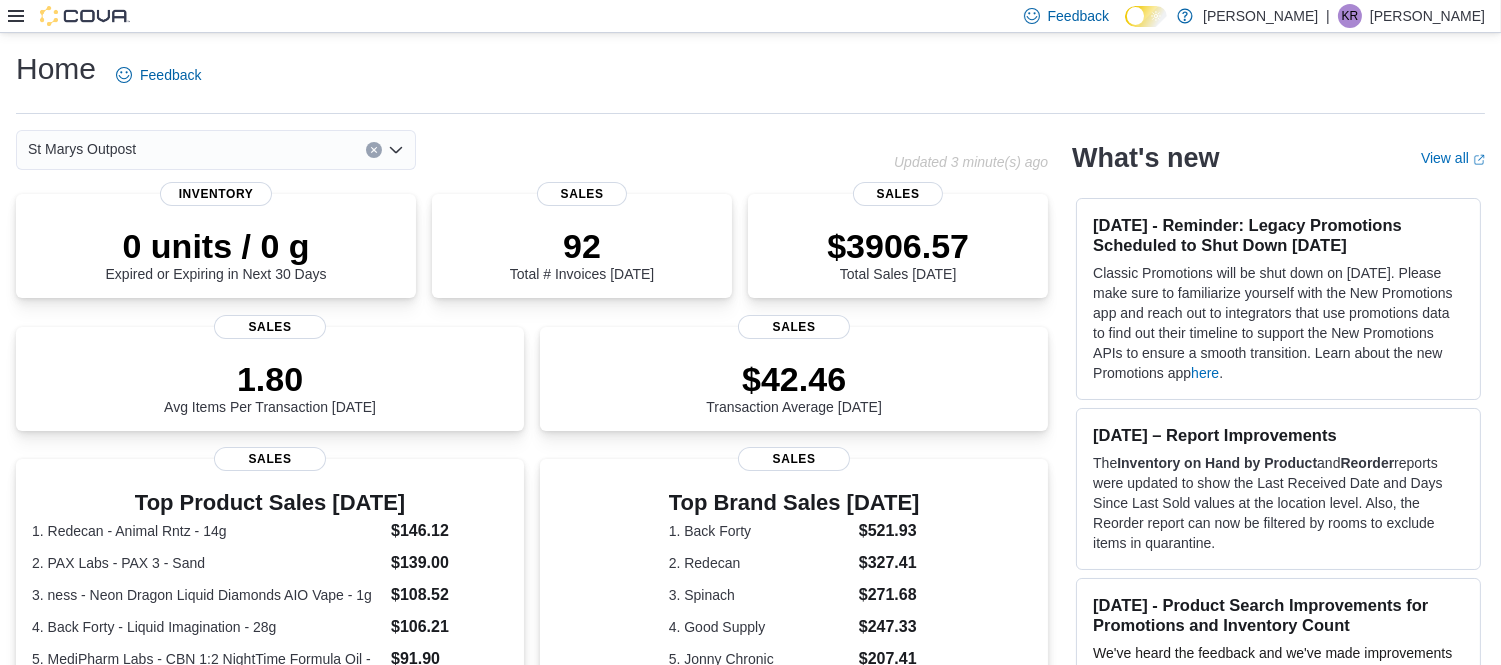 click 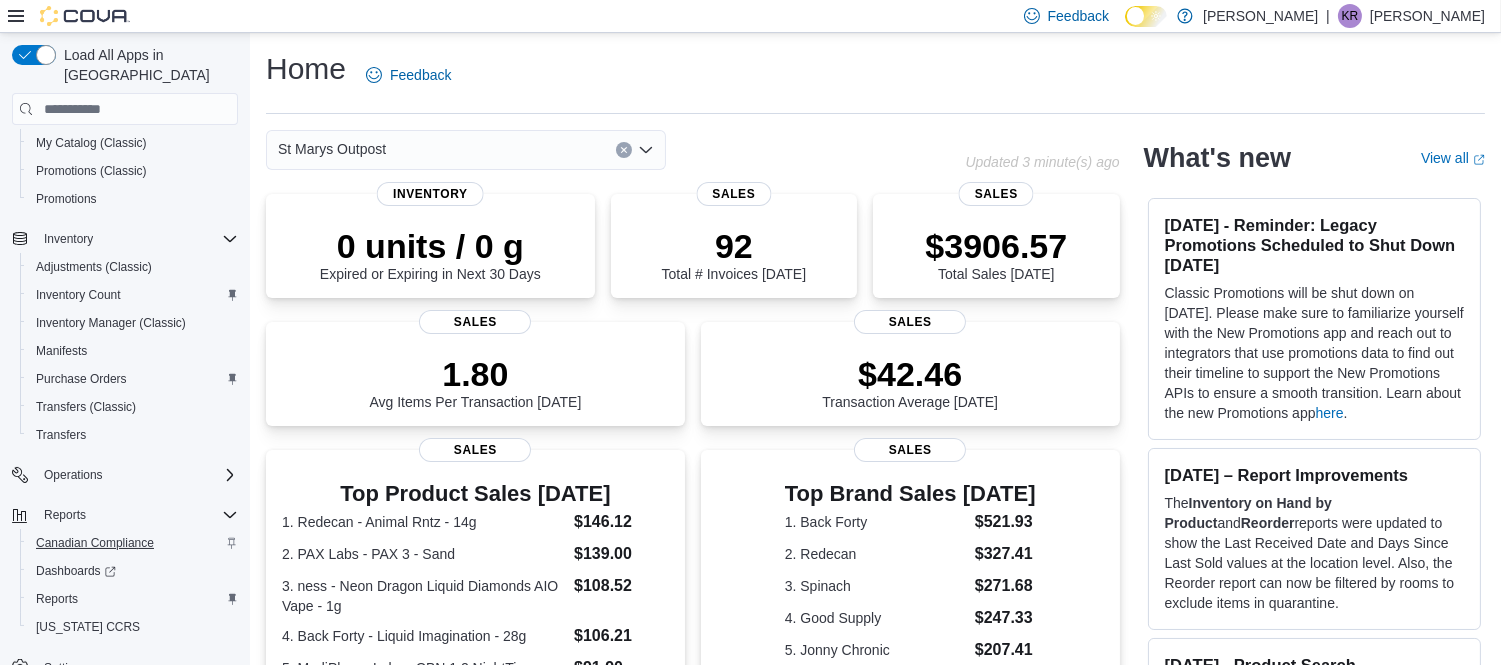 scroll, scrollTop: 363, scrollLeft: 0, axis: vertical 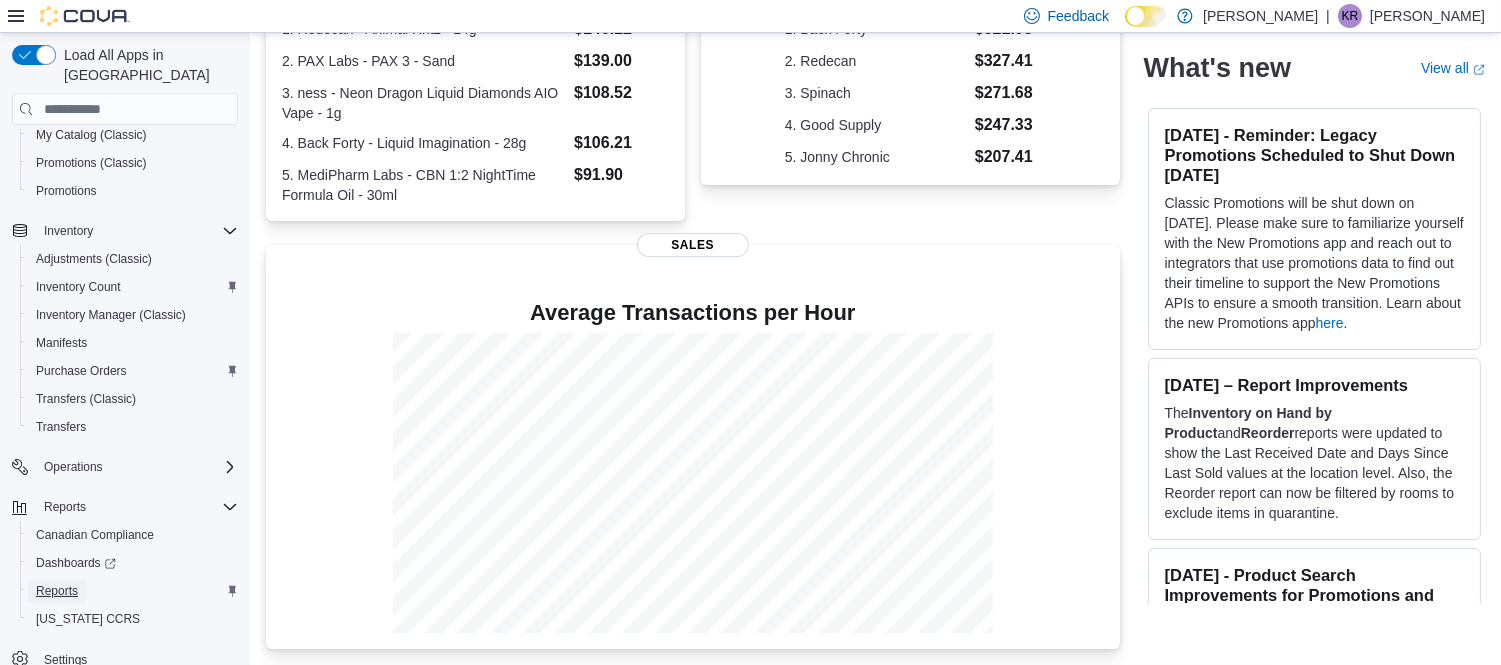 click on "Reports" at bounding box center [57, 591] 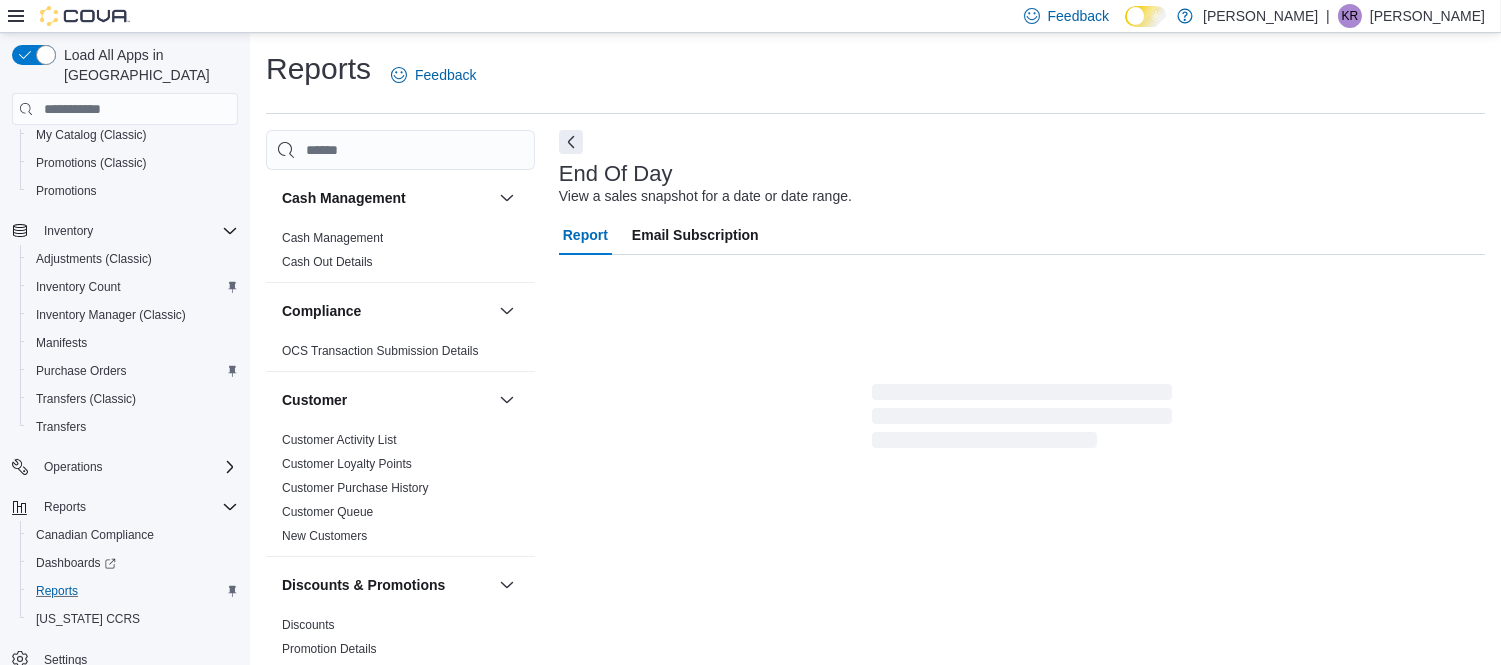 scroll, scrollTop: 20, scrollLeft: 0, axis: vertical 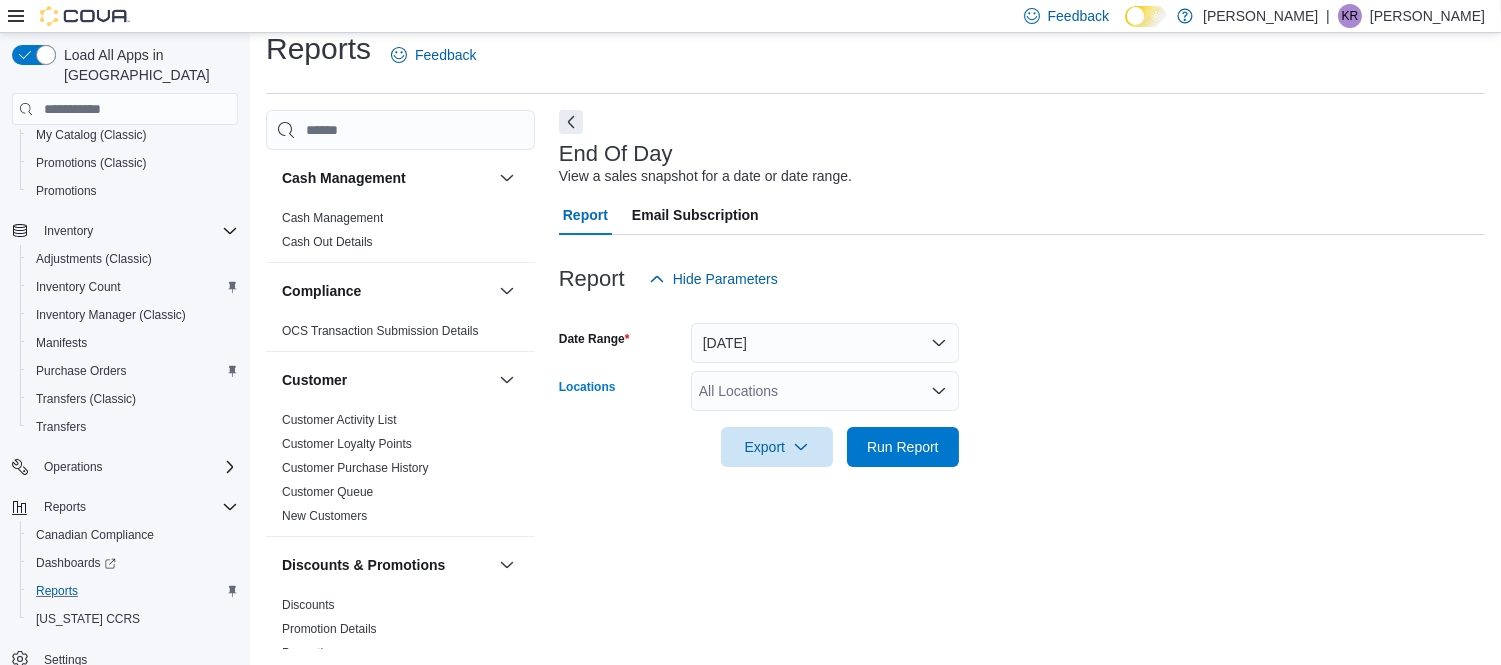 click on "All Locations" at bounding box center [825, 391] 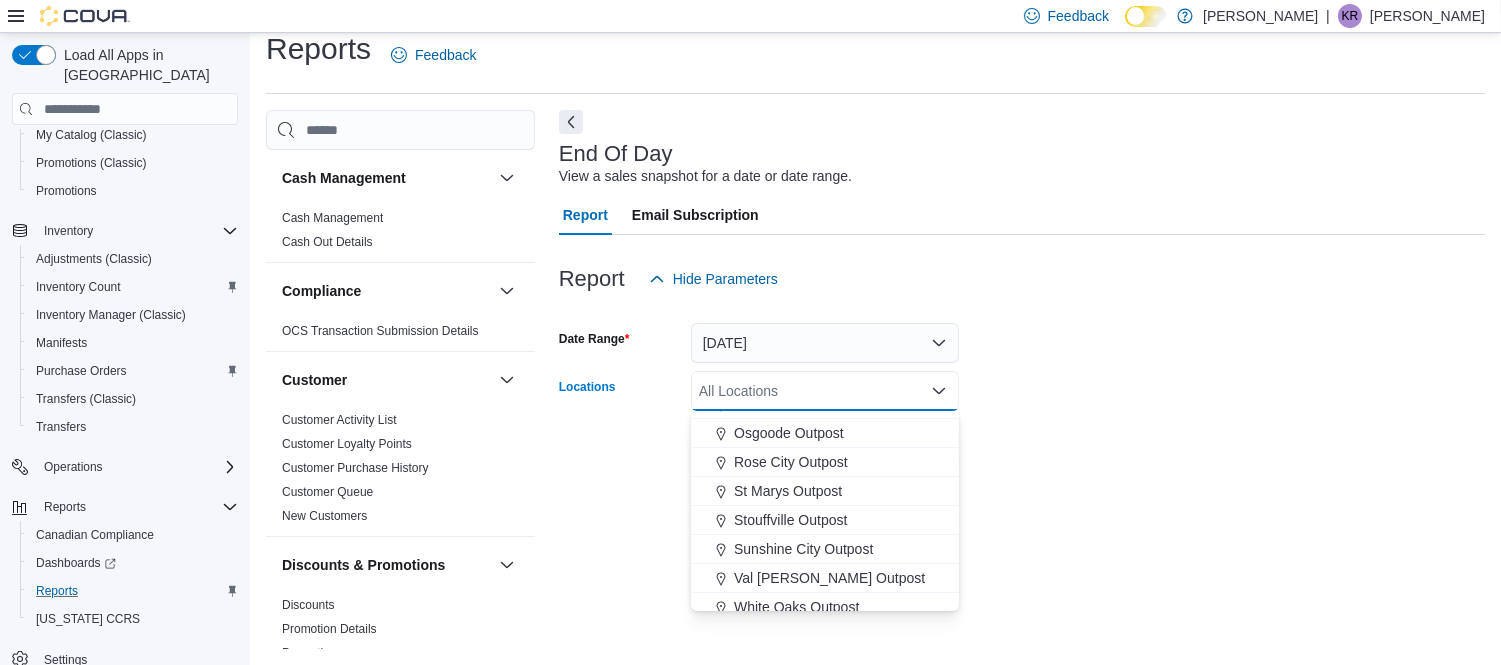 scroll, scrollTop: 525, scrollLeft: 0, axis: vertical 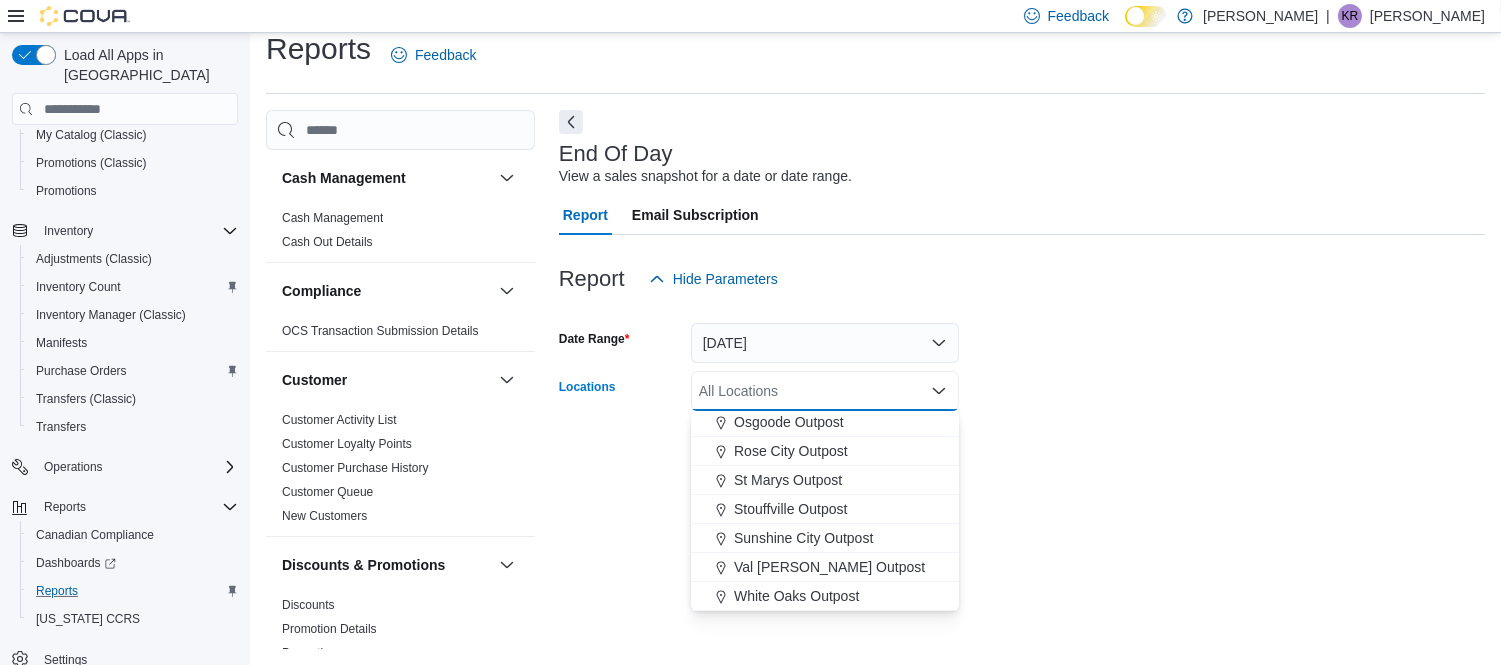 click on "St Marys Outpost" at bounding box center (788, 480) 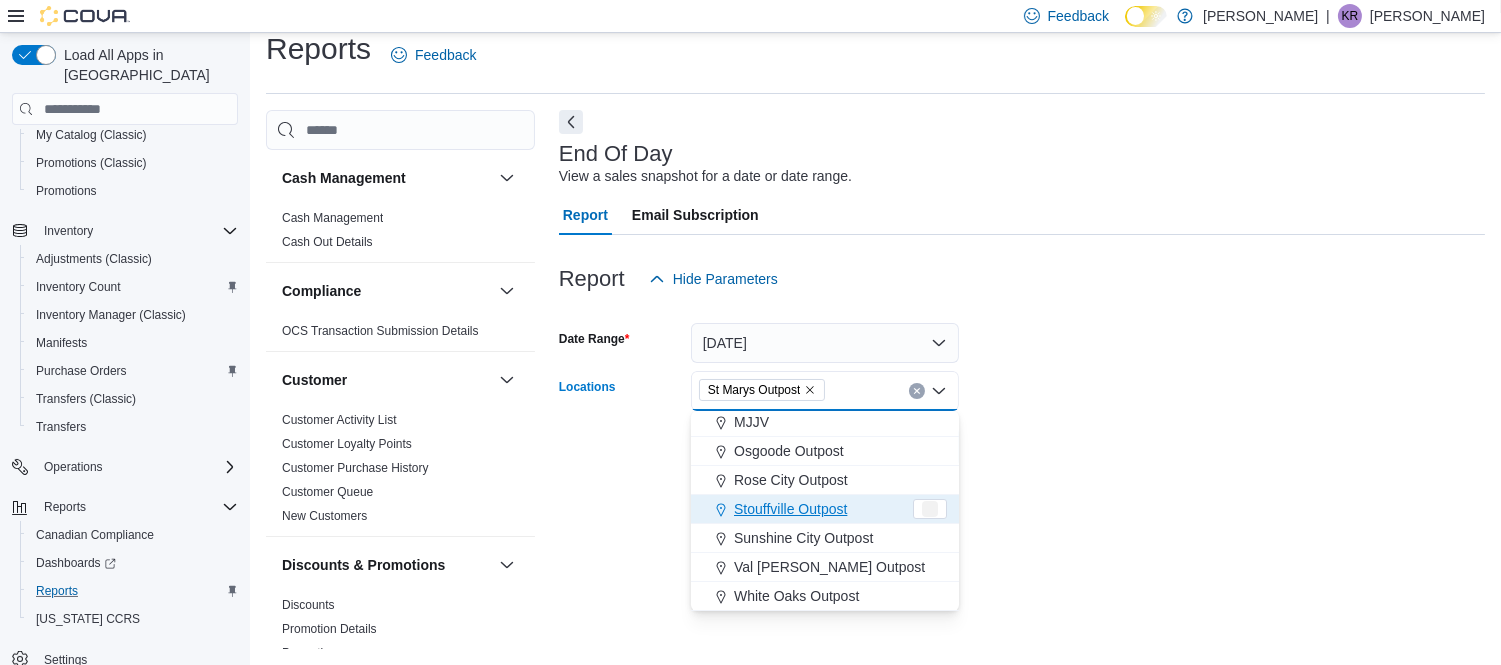 scroll, scrollTop: 495, scrollLeft: 0, axis: vertical 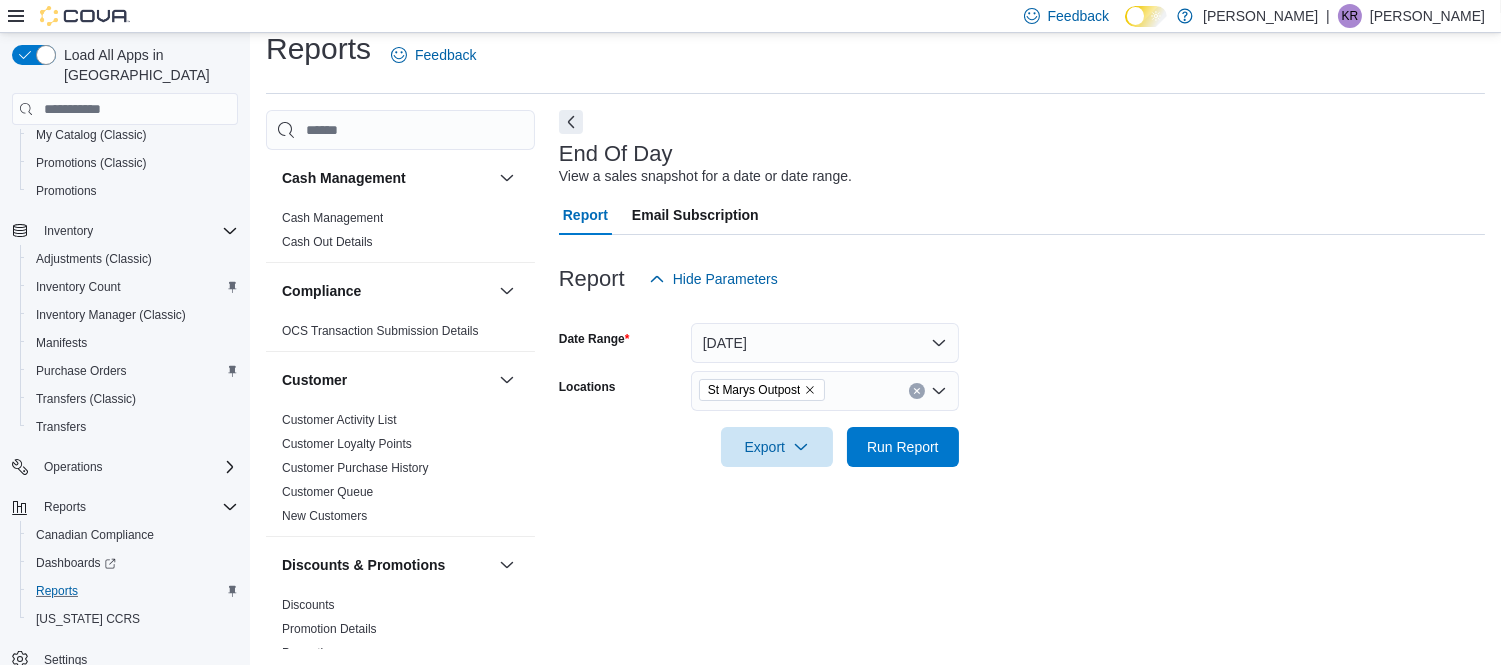 click at bounding box center (1022, 479) 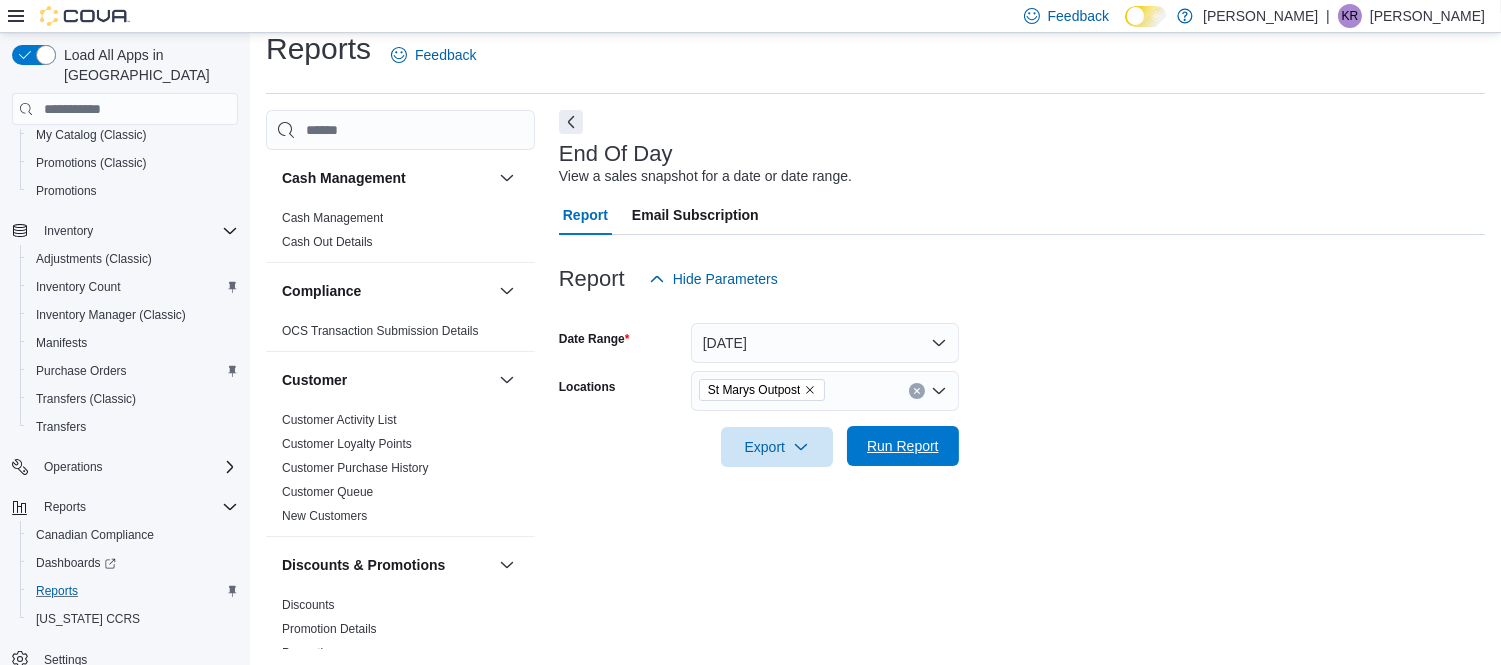 click on "Run Report" at bounding box center (903, 446) 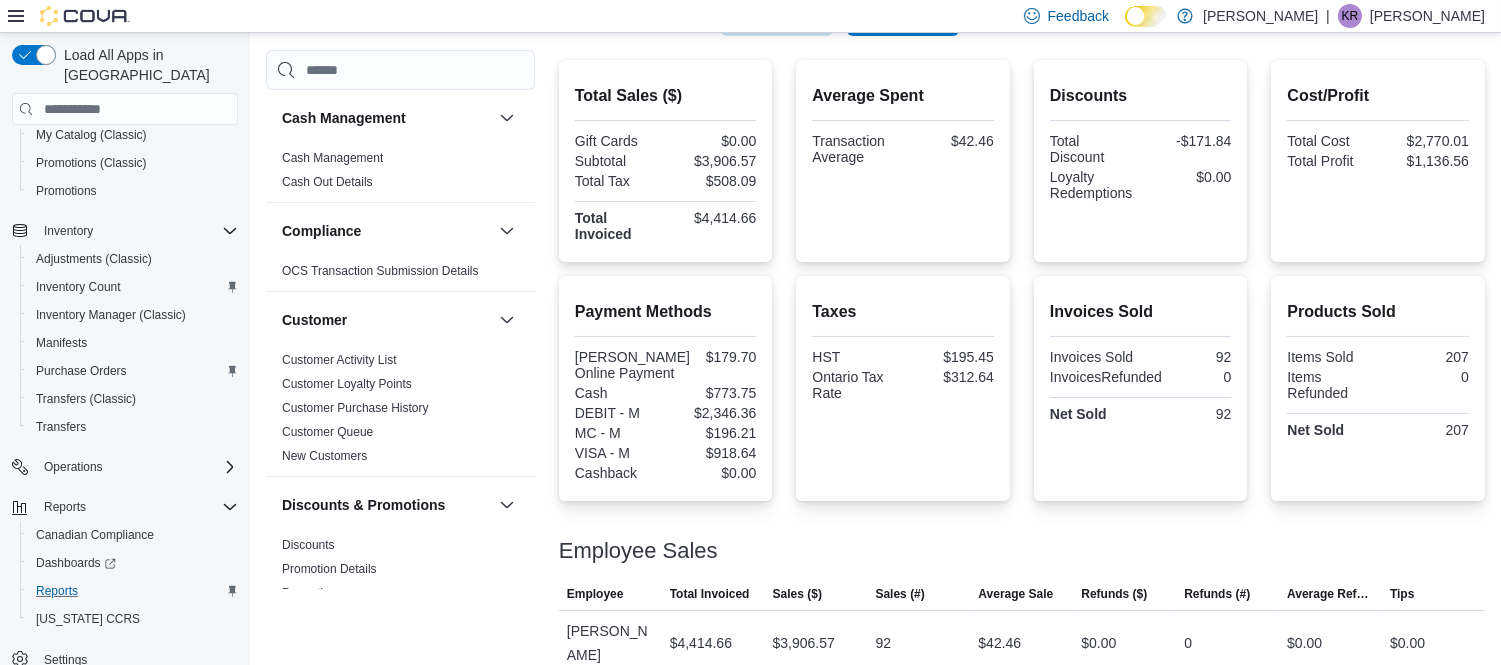 scroll, scrollTop: 464, scrollLeft: 0, axis: vertical 